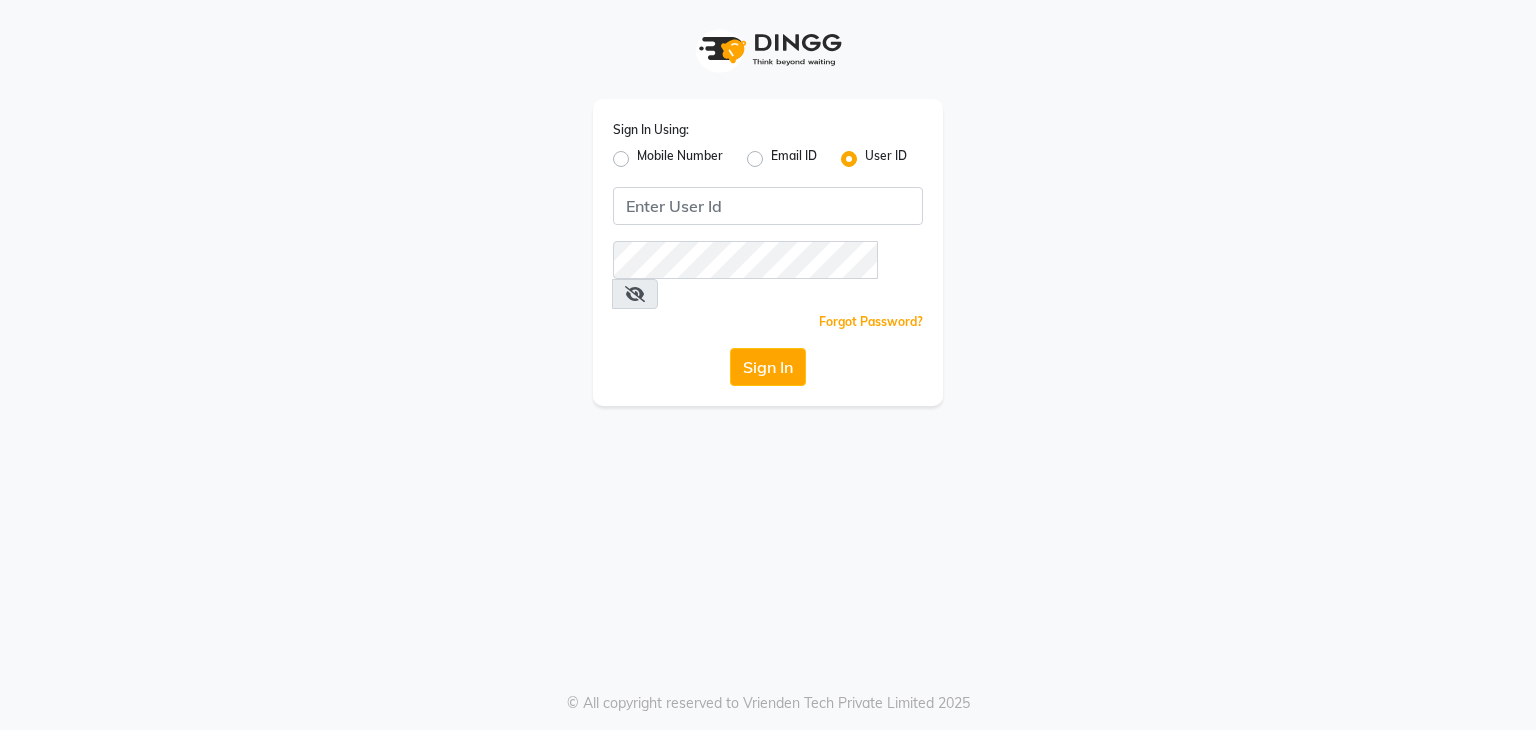 scroll, scrollTop: 0, scrollLeft: 0, axis: both 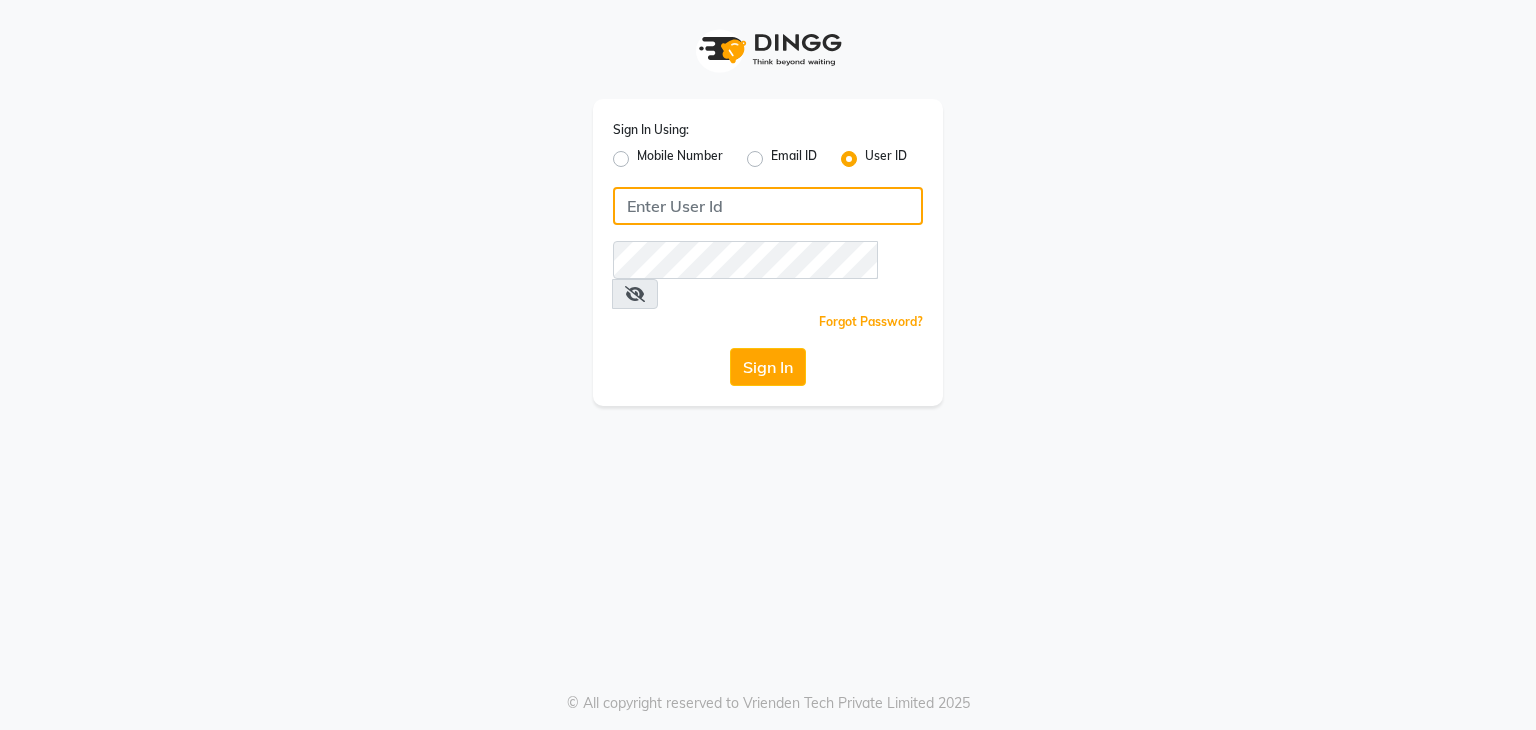 click 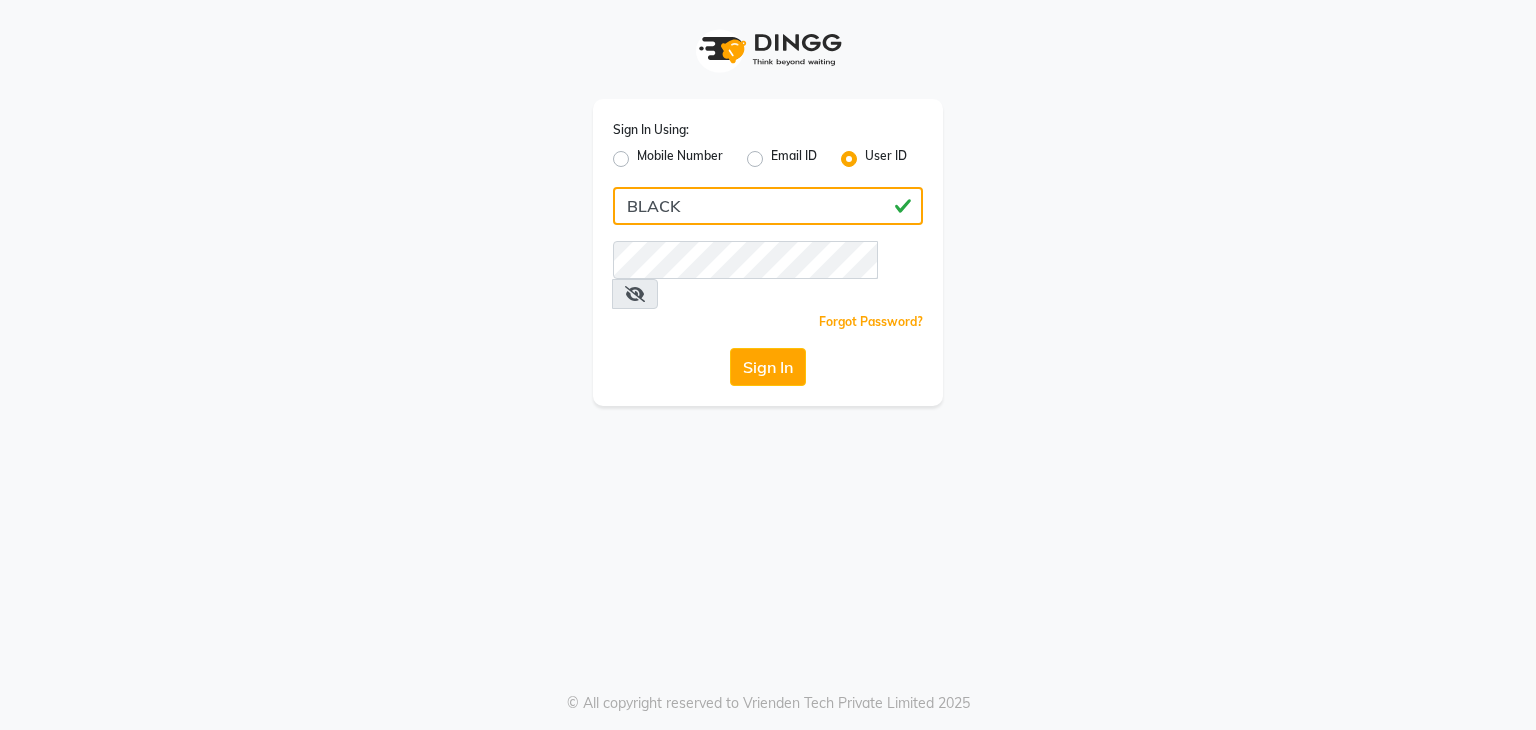 type on "BLACK" 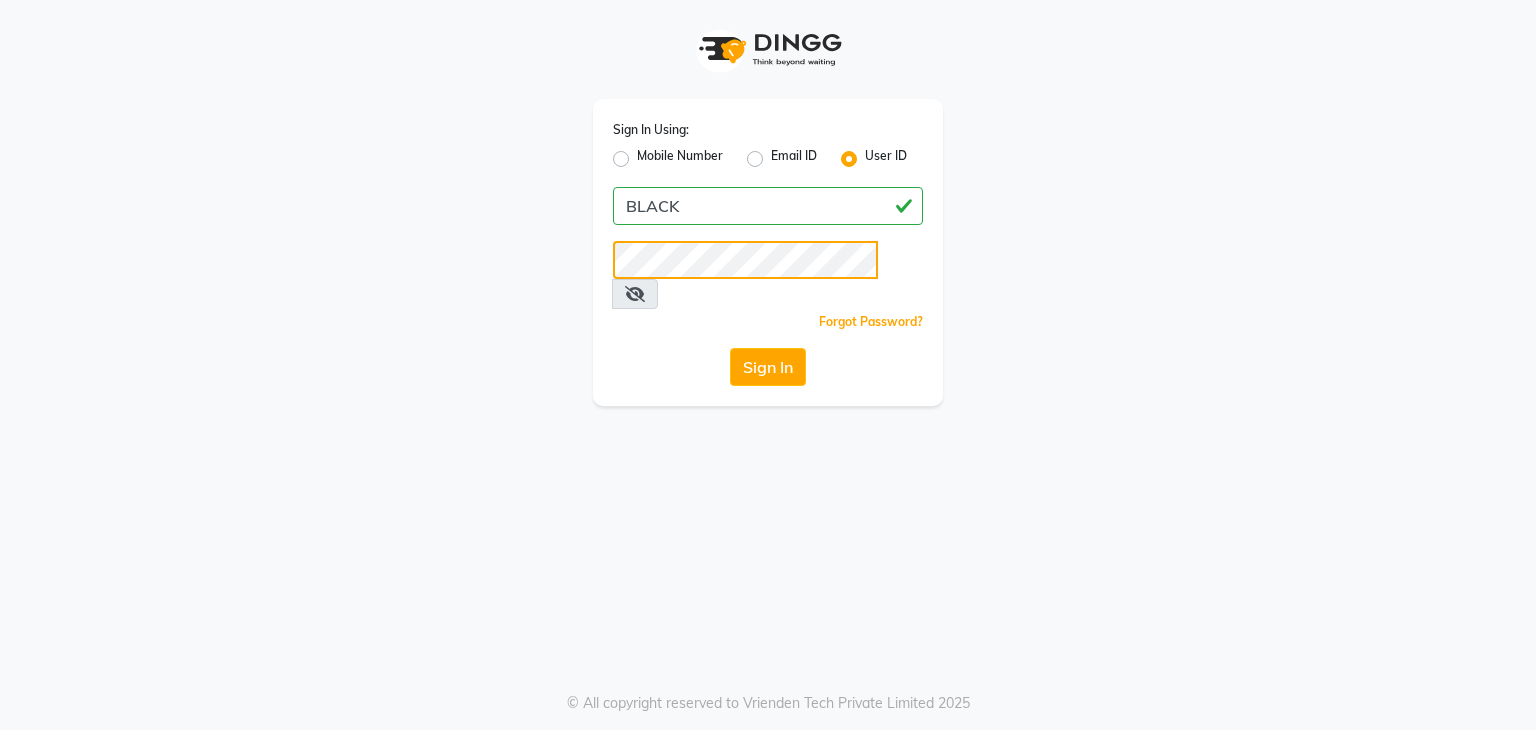 click on "Sign In" 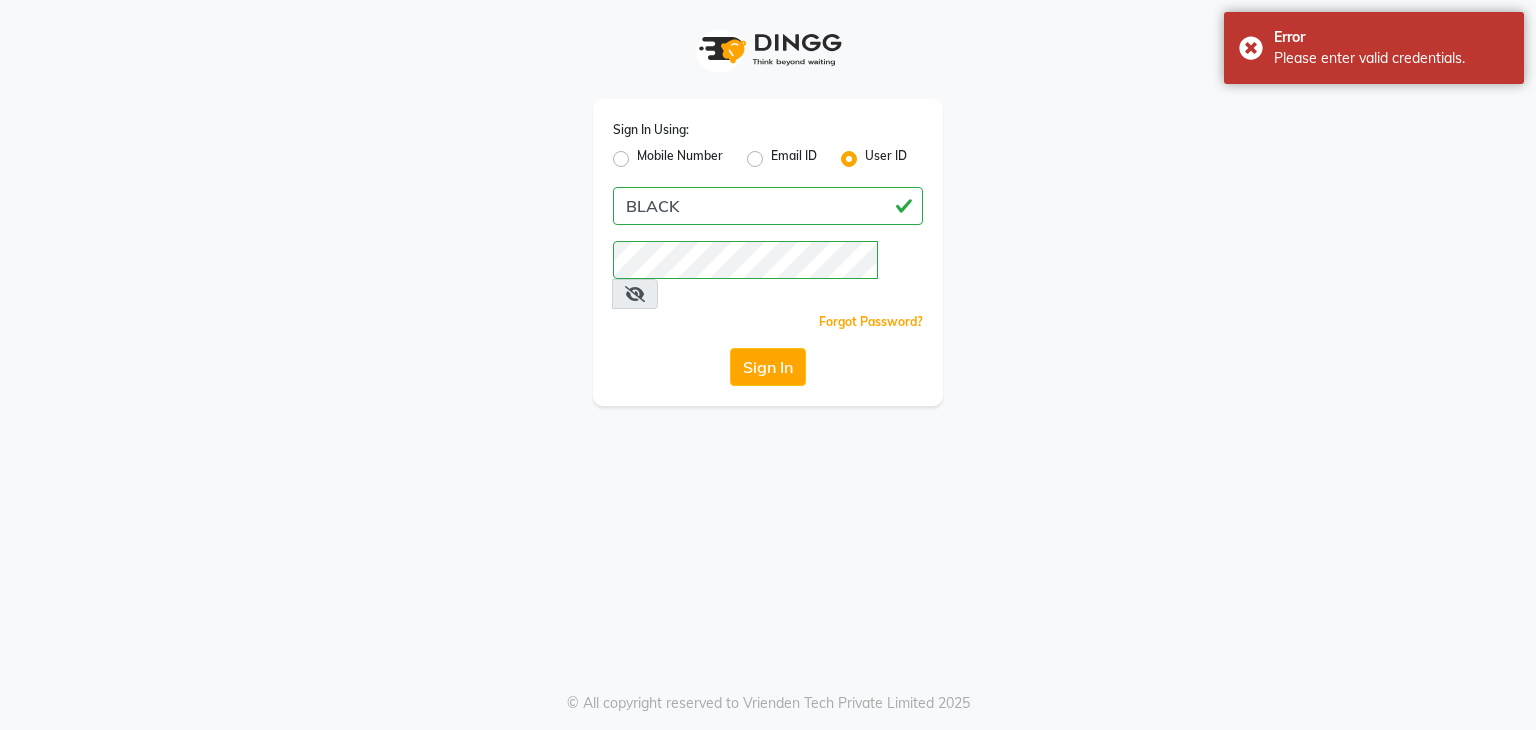 click at bounding box center (635, 294) 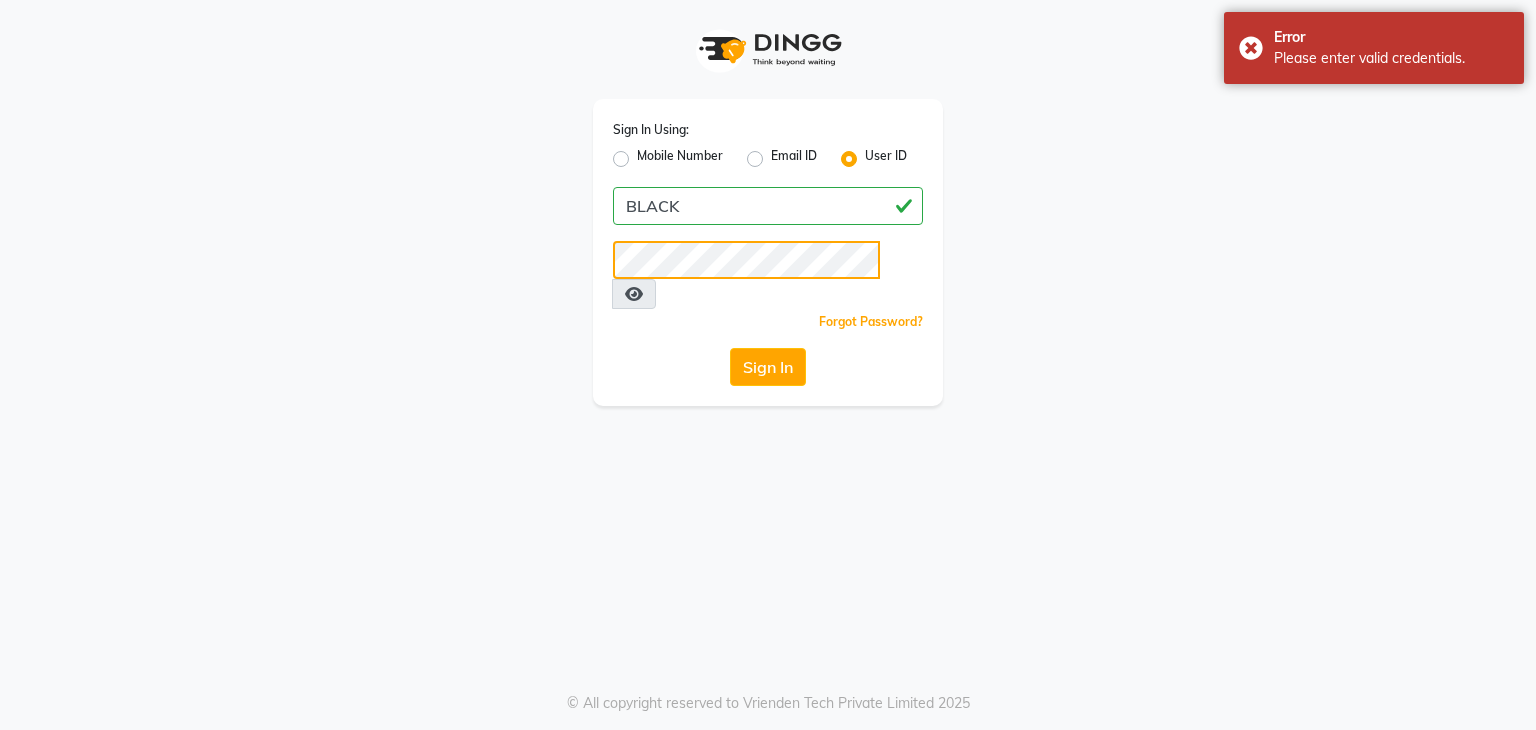 click on "Sign In" 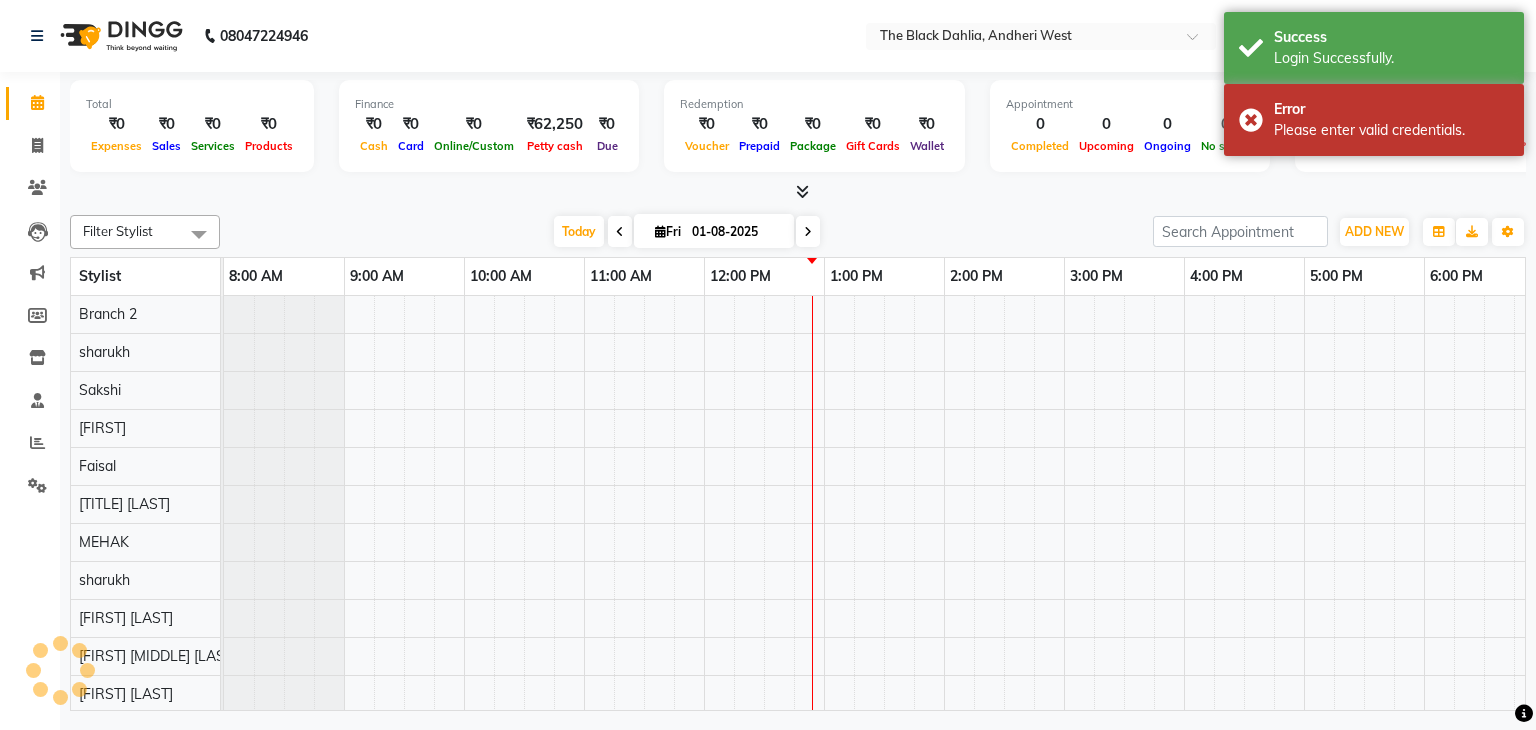 scroll, scrollTop: 0, scrollLeft: 0, axis: both 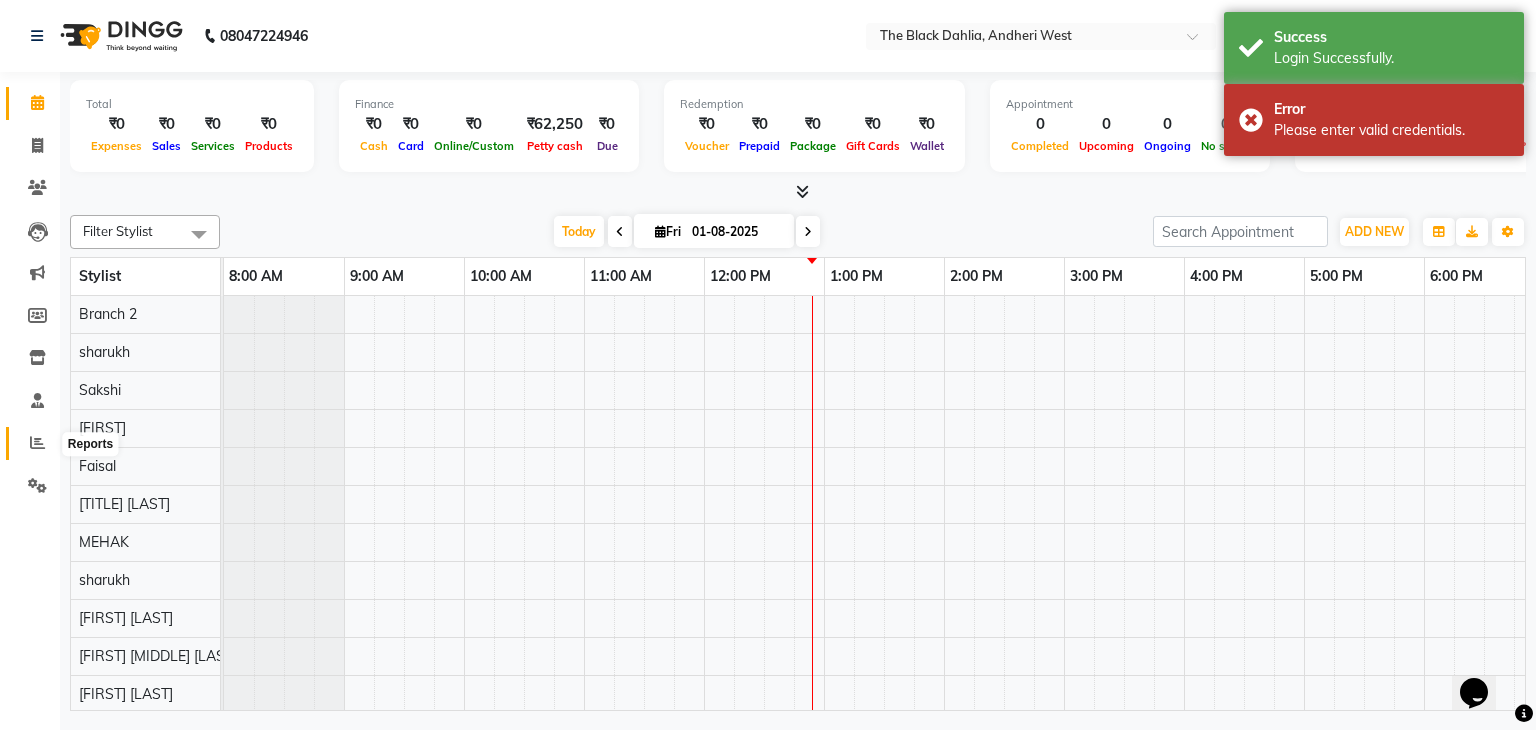 click 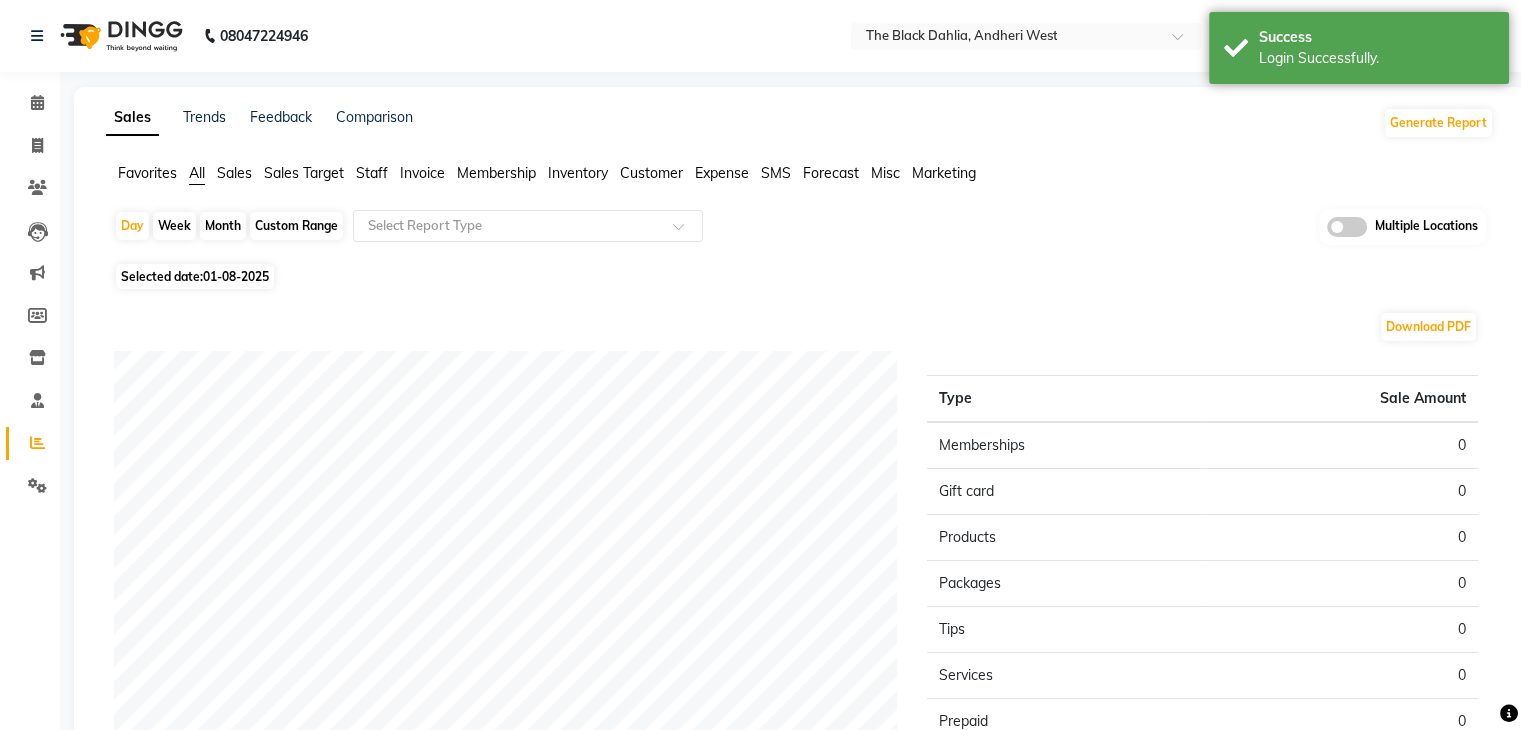 click on "Month" 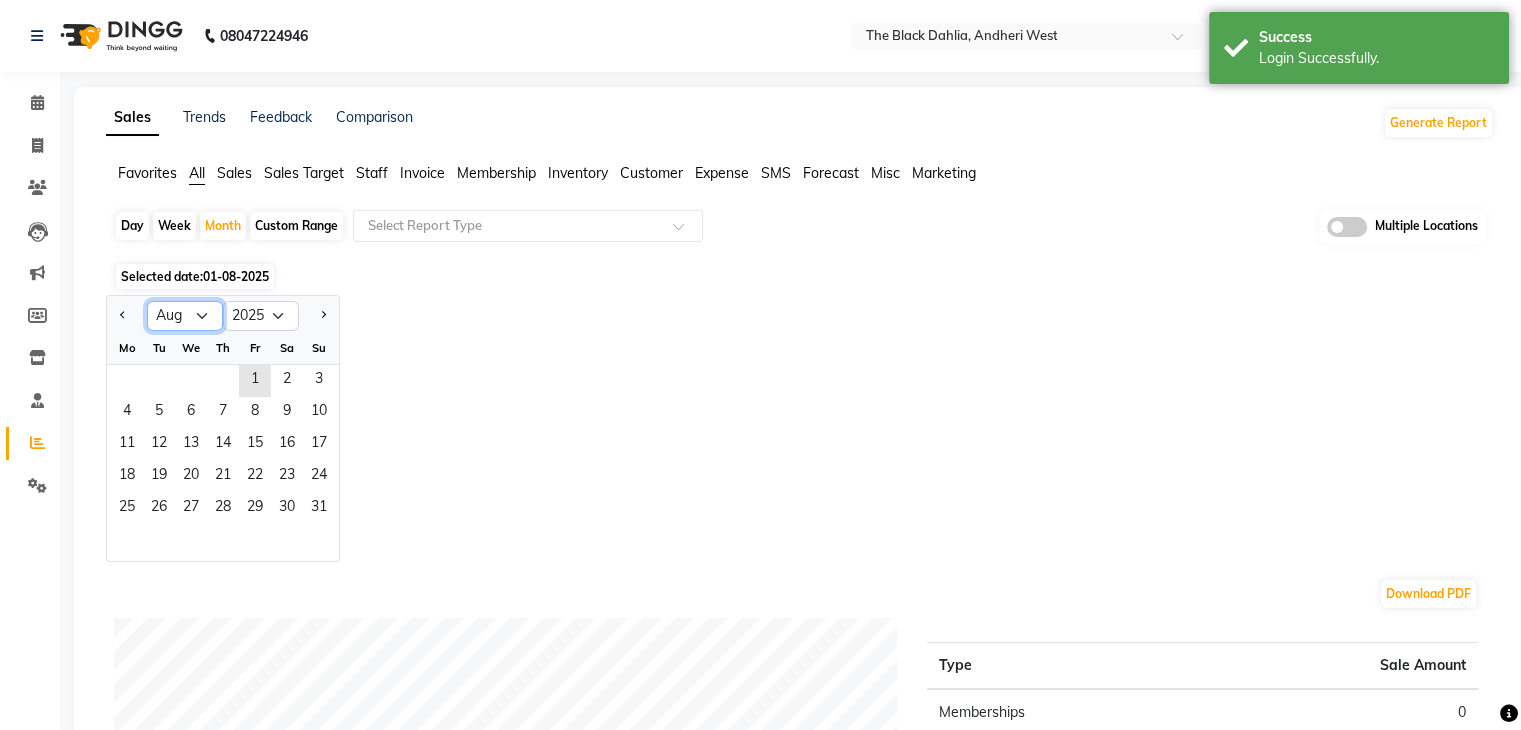 click on "Jan Feb Mar Apr May Jun Jul Aug Sep Oct Nov Dec" 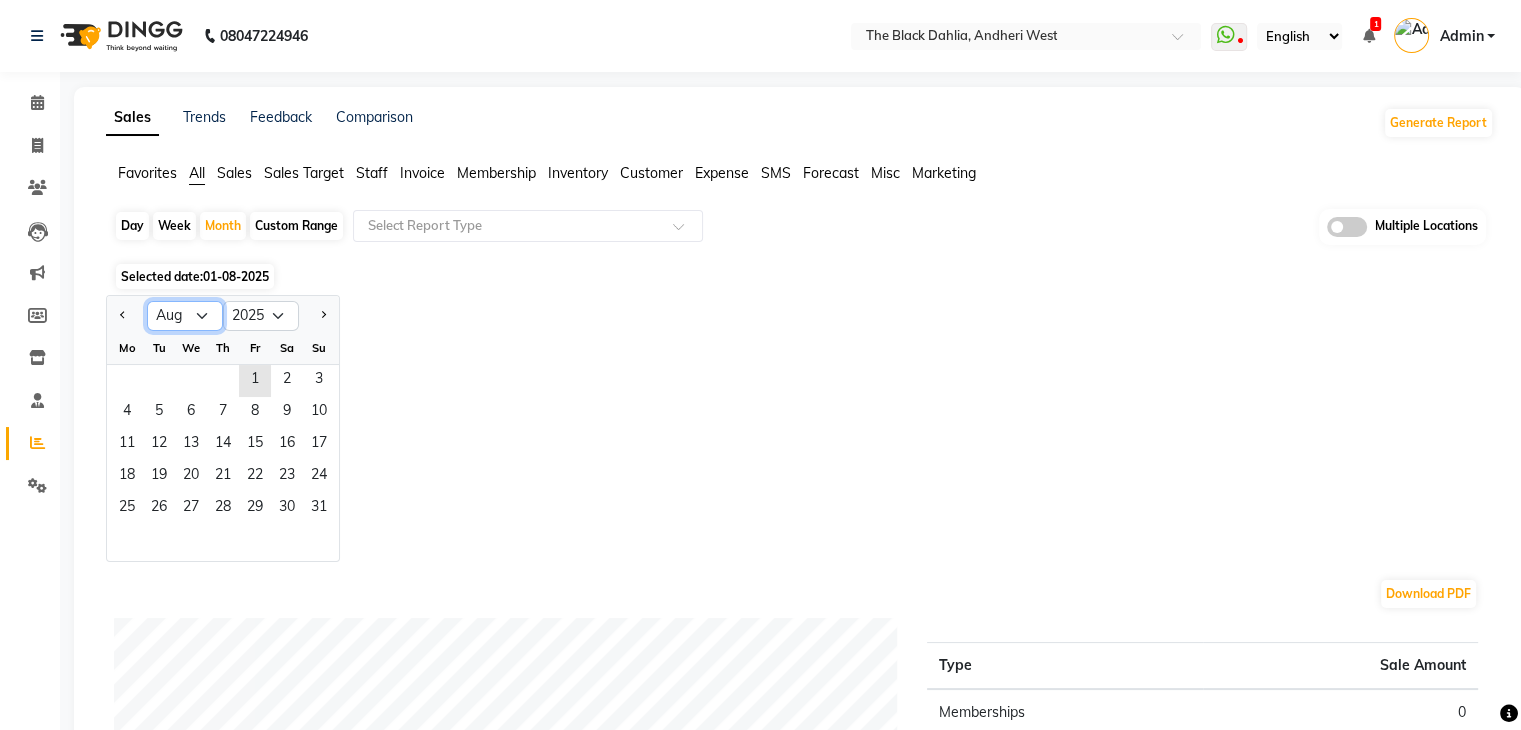 click on "Jan Feb Mar Apr May Jun Jul Aug Sep Oct Nov Dec" 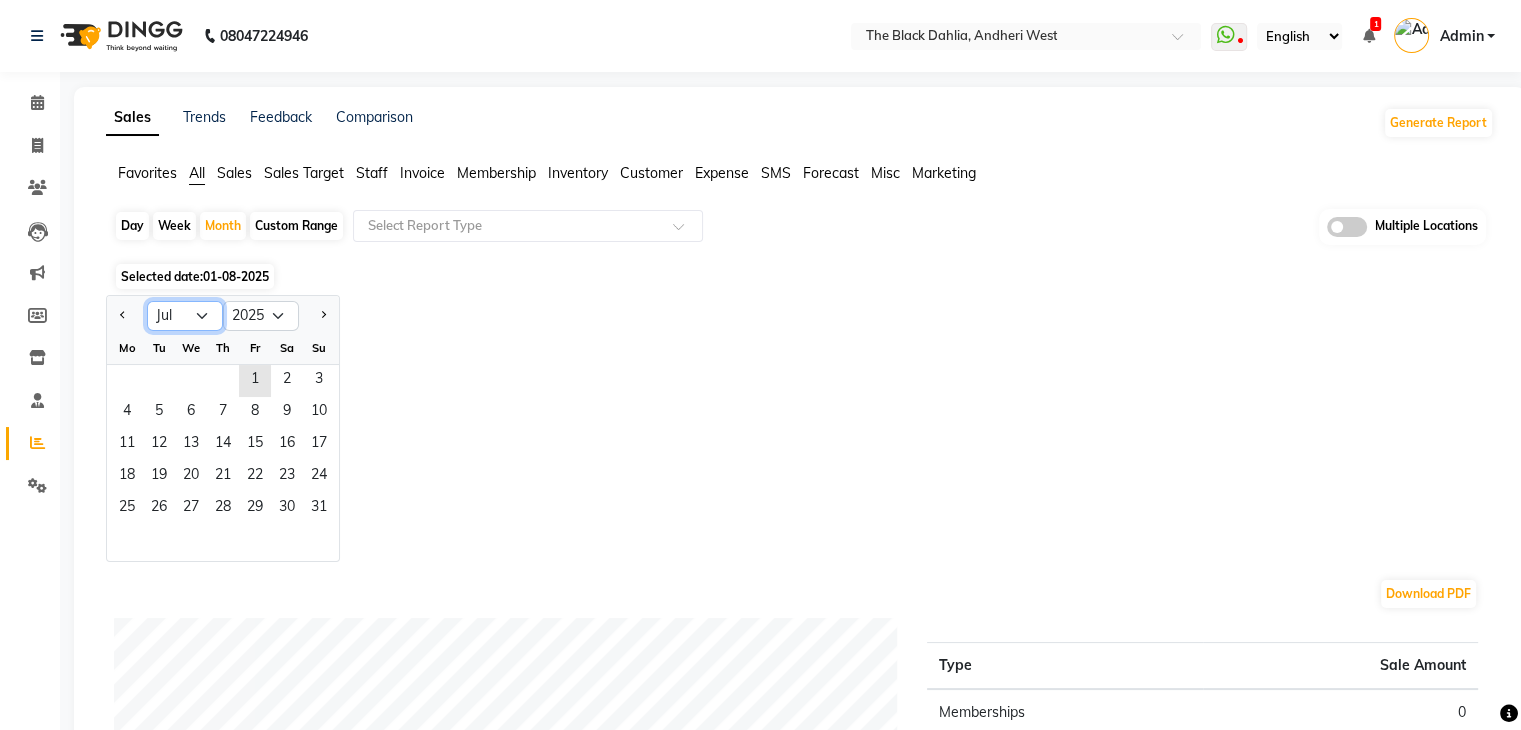 click on "Jan Feb Mar Apr May Jun Jul Aug Sep Oct Nov Dec" 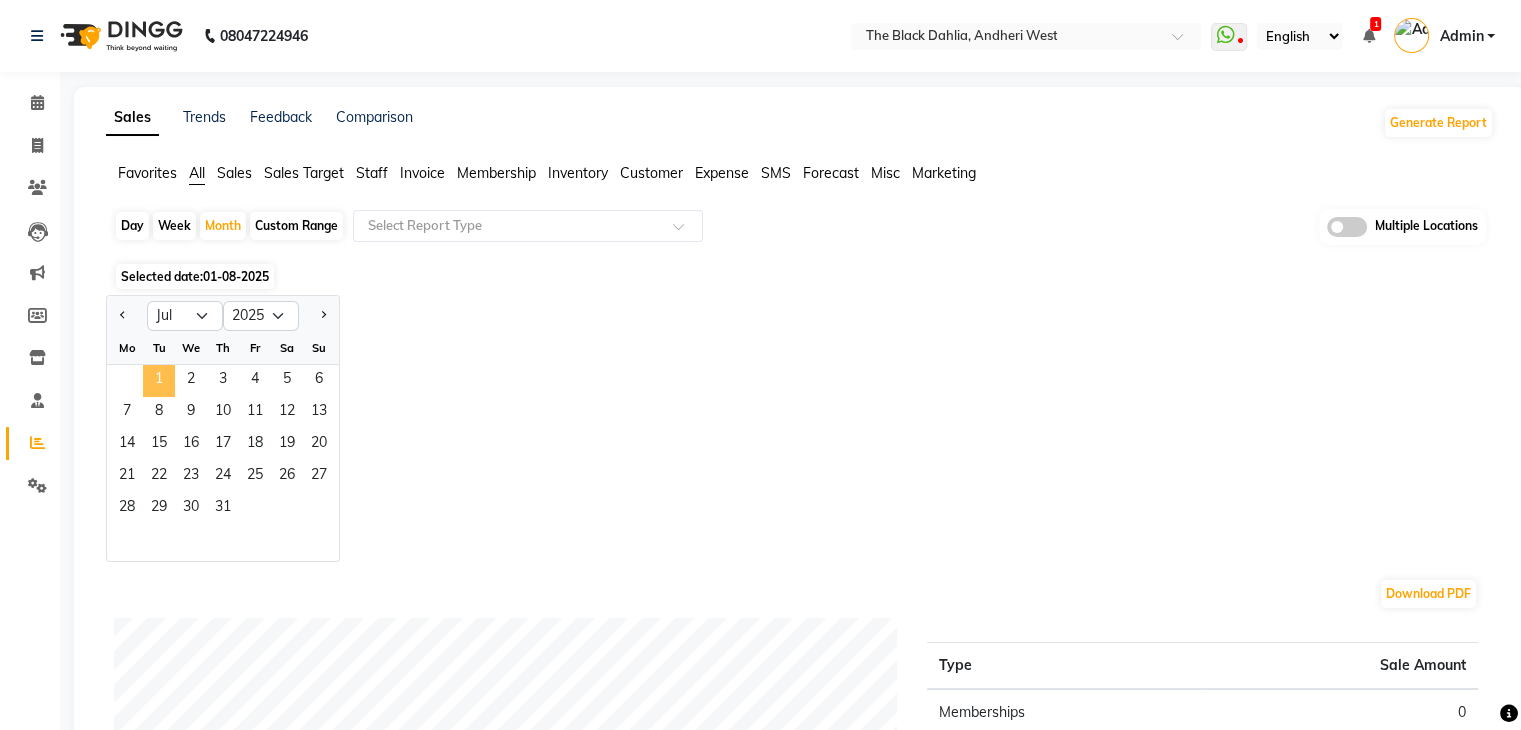 click on "1" 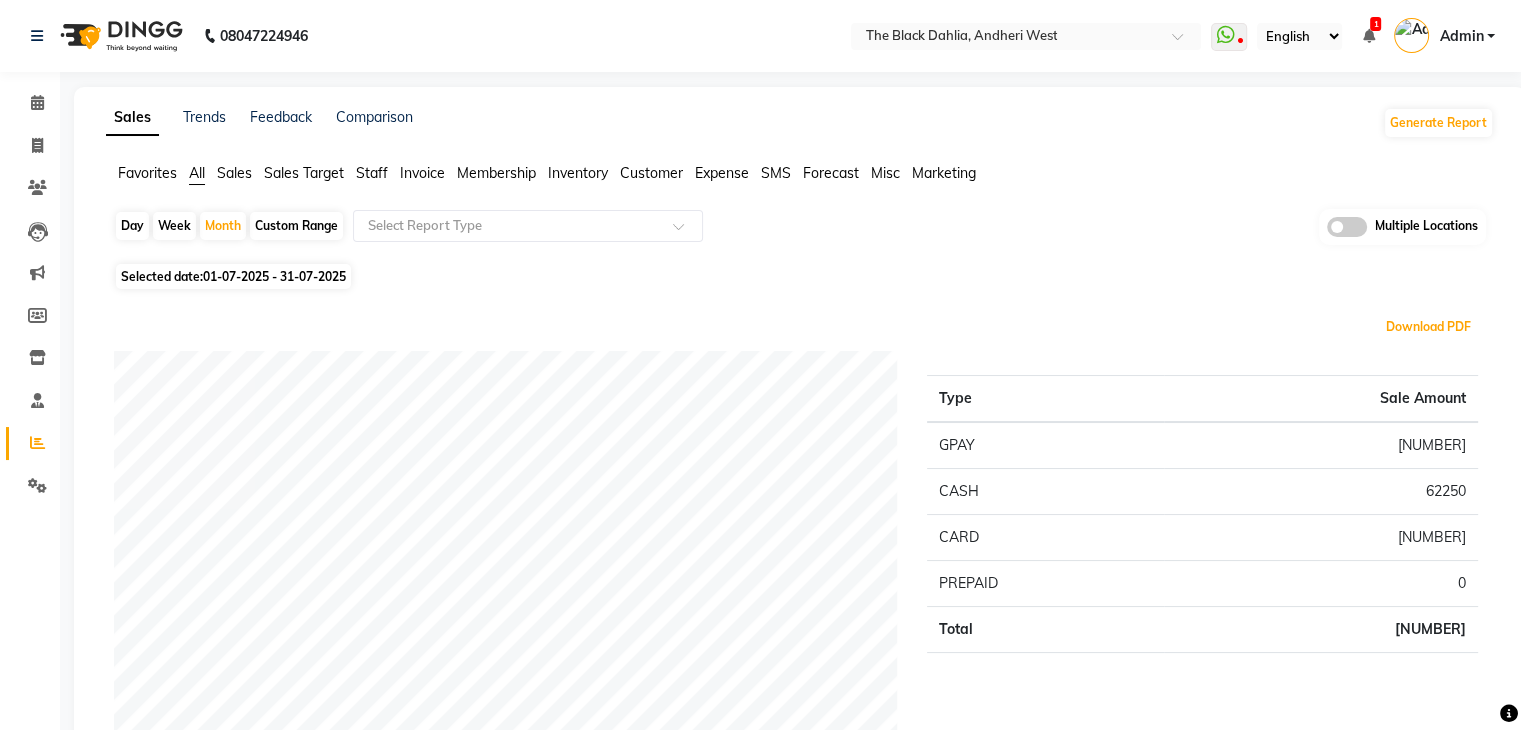 type 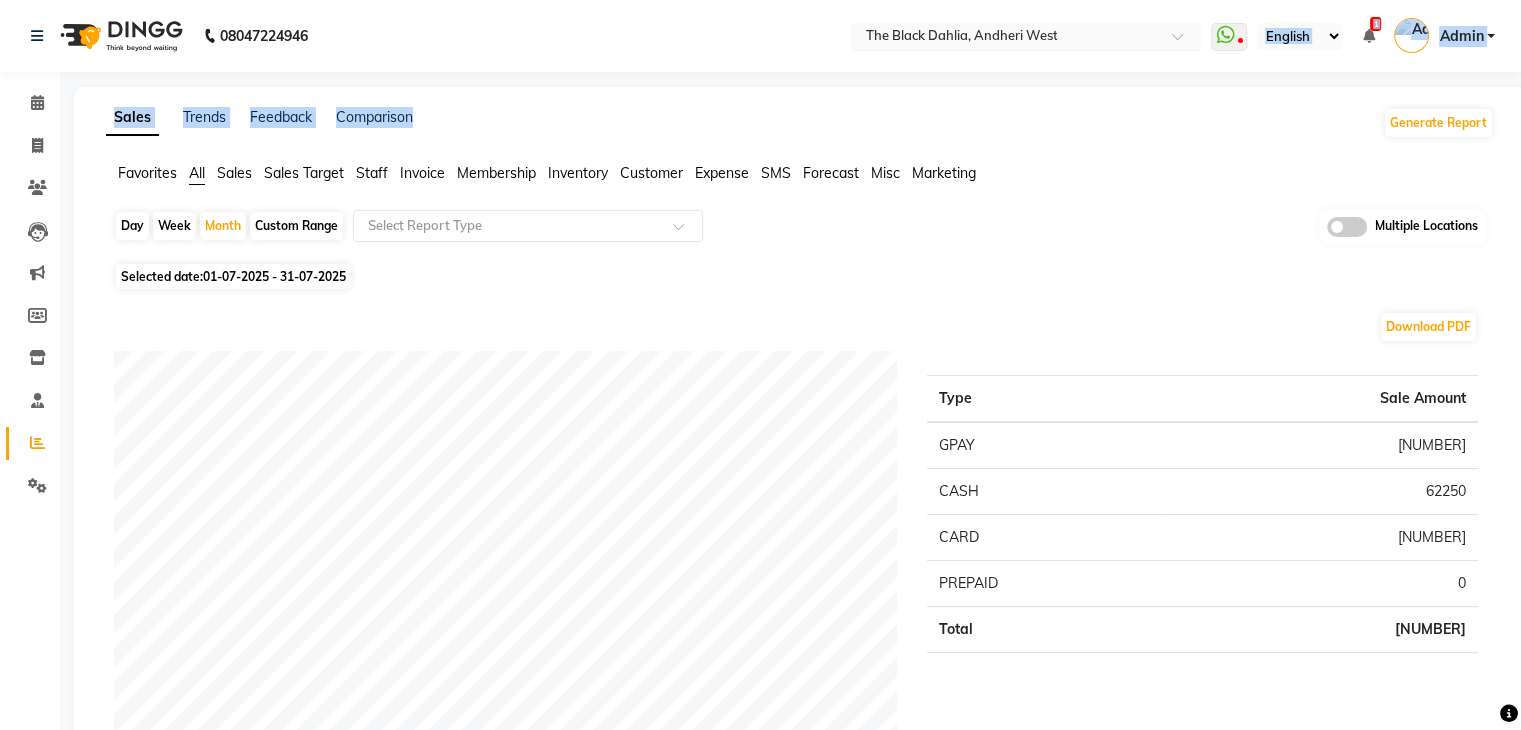 drag, startPoint x: 927, startPoint y: 142, endPoint x: 1038, endPoint y: 41, distance: 150.07332 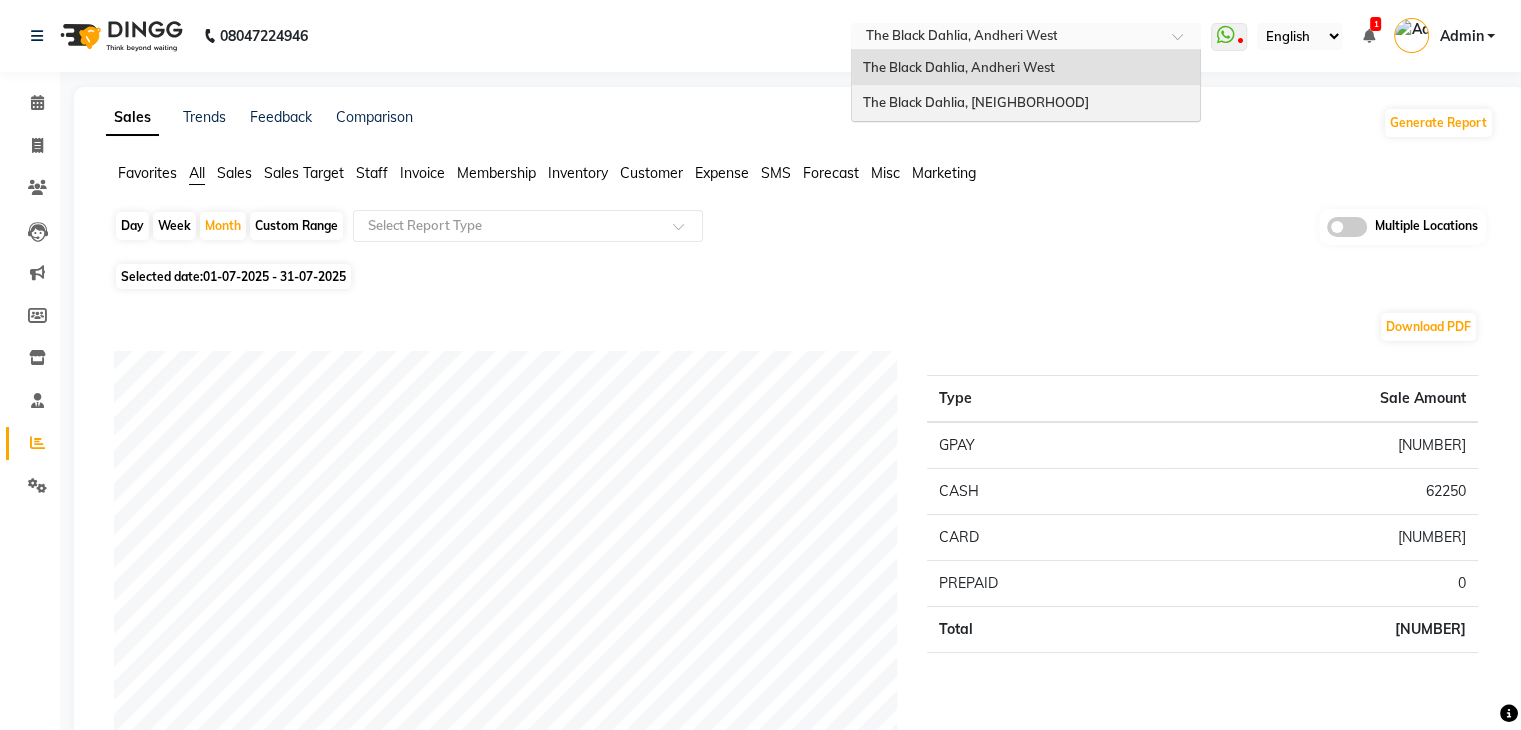 click on "The Black Dahlia, [AREA]" at bounding box center [975, 102] 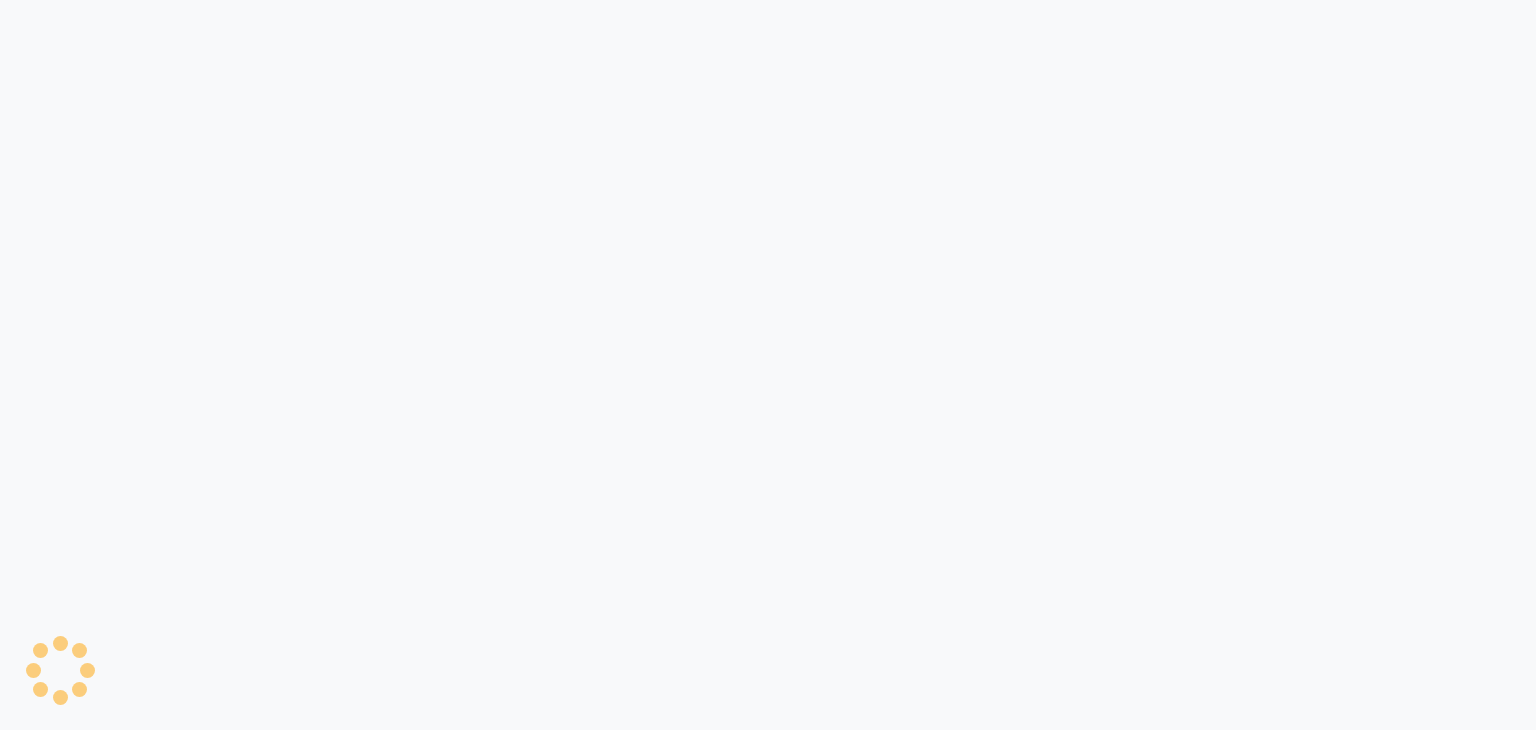 scroll, scrollTop: 0, scrollLeft: 0, axis: both 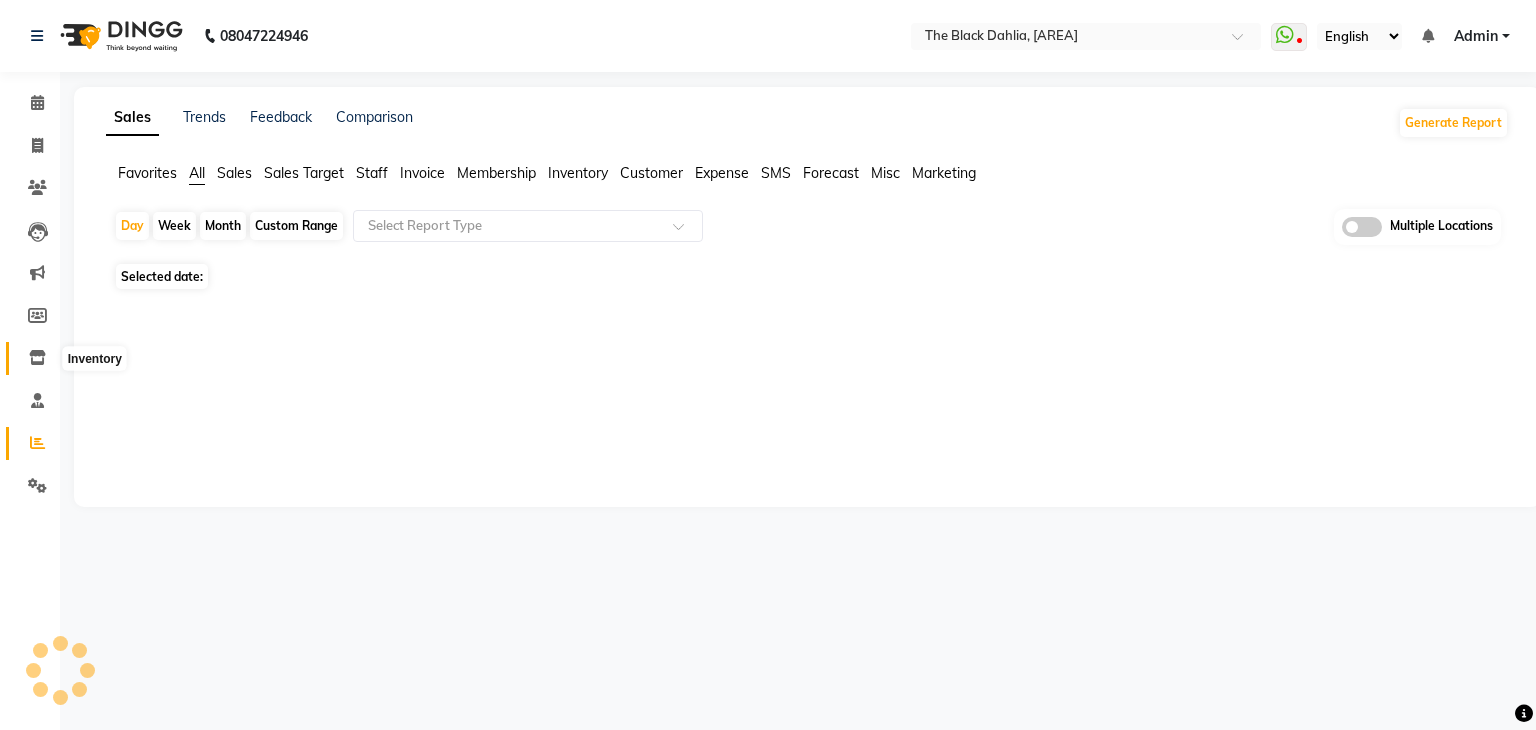 select on "en" 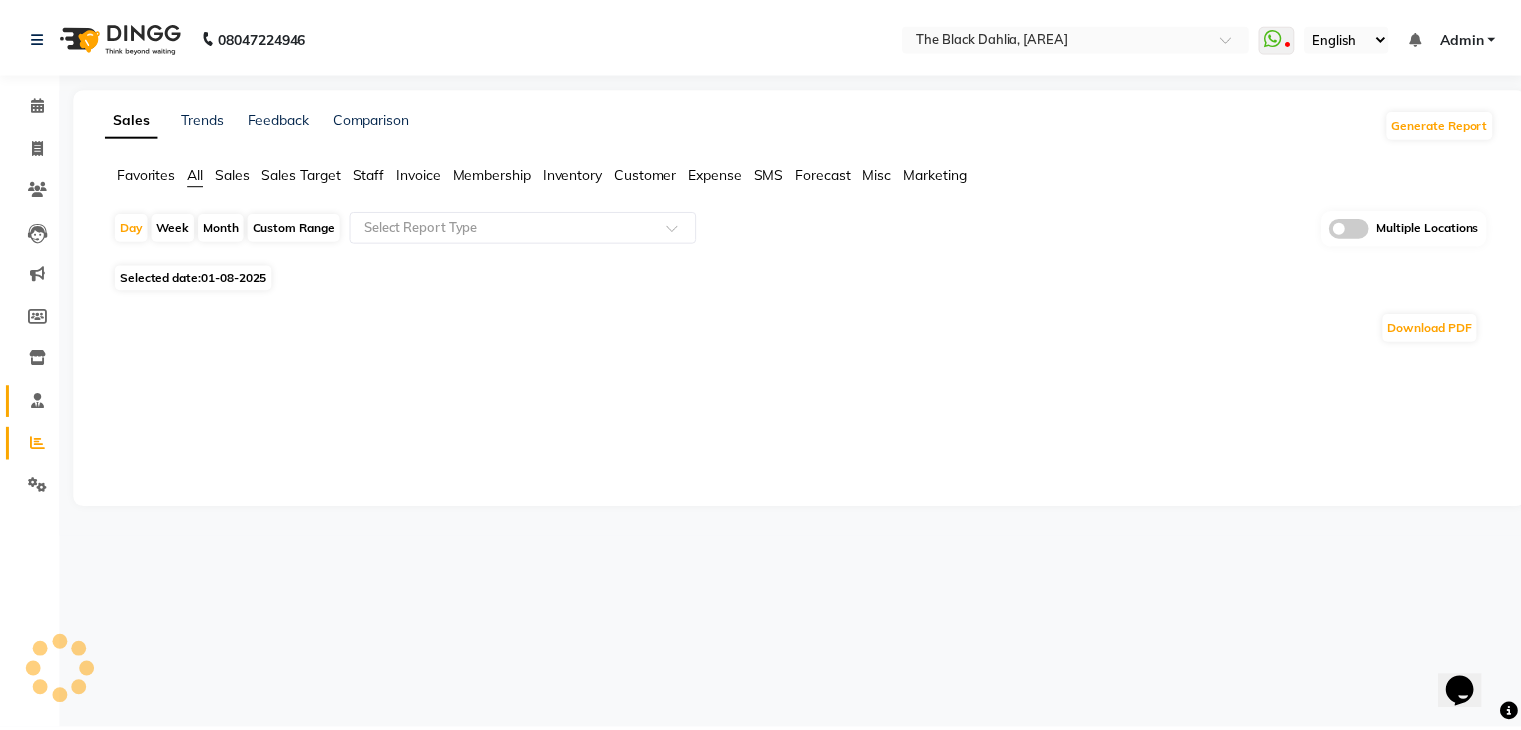 scroll, scrollTop: 0, scrollLeft: 0, axis: both 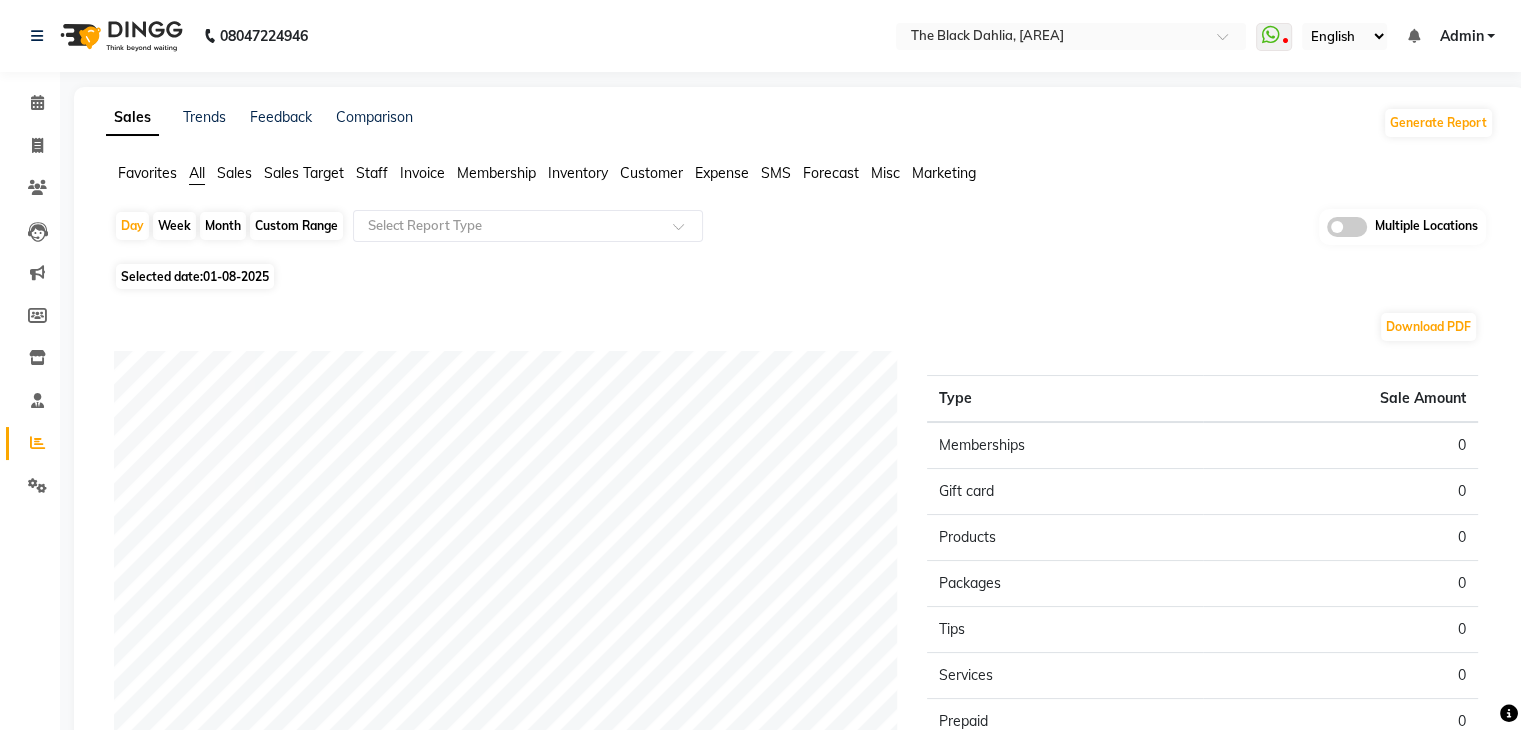 click on "Month" 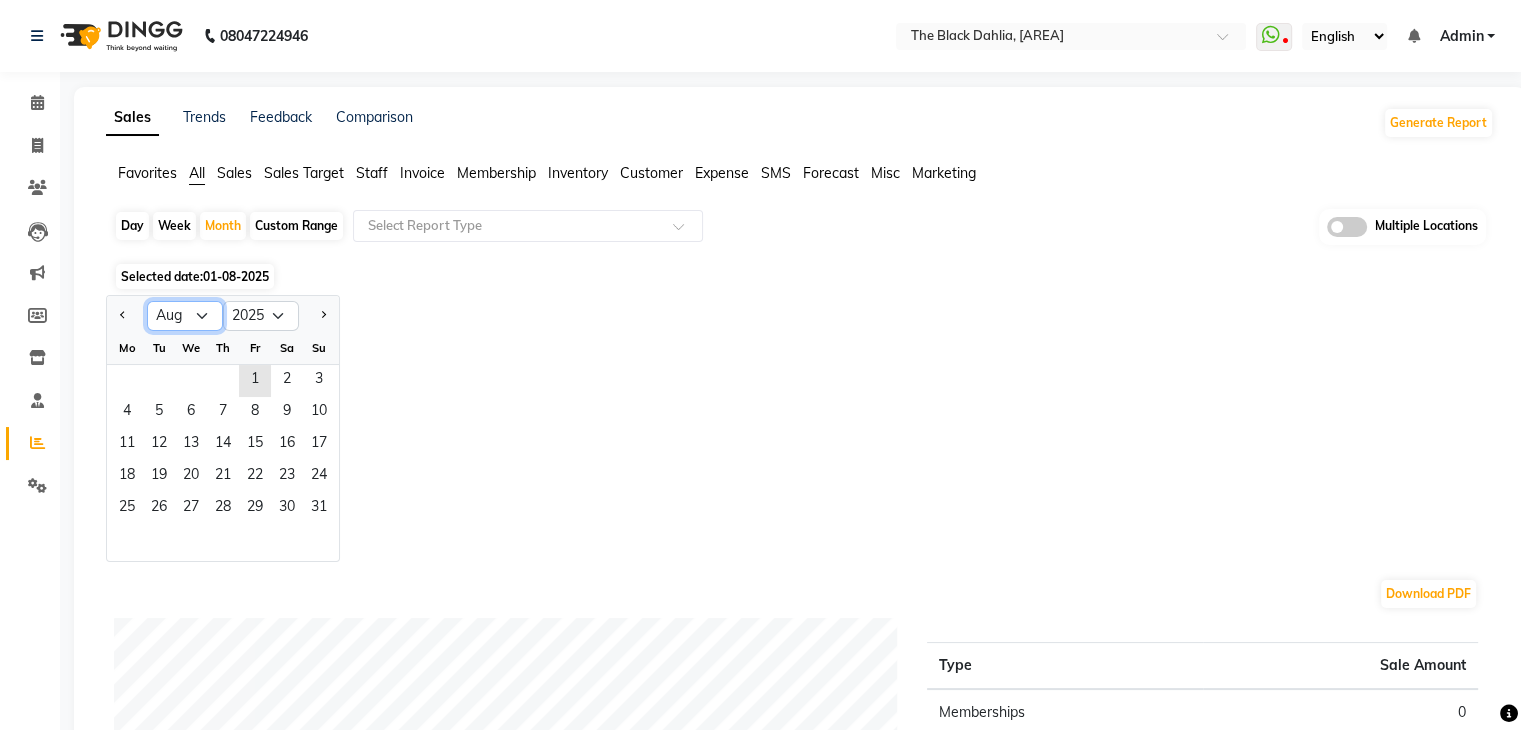 click on "Jan Feb Mar Apr May Jun Jul Aug Sep Oct Nov Dec" 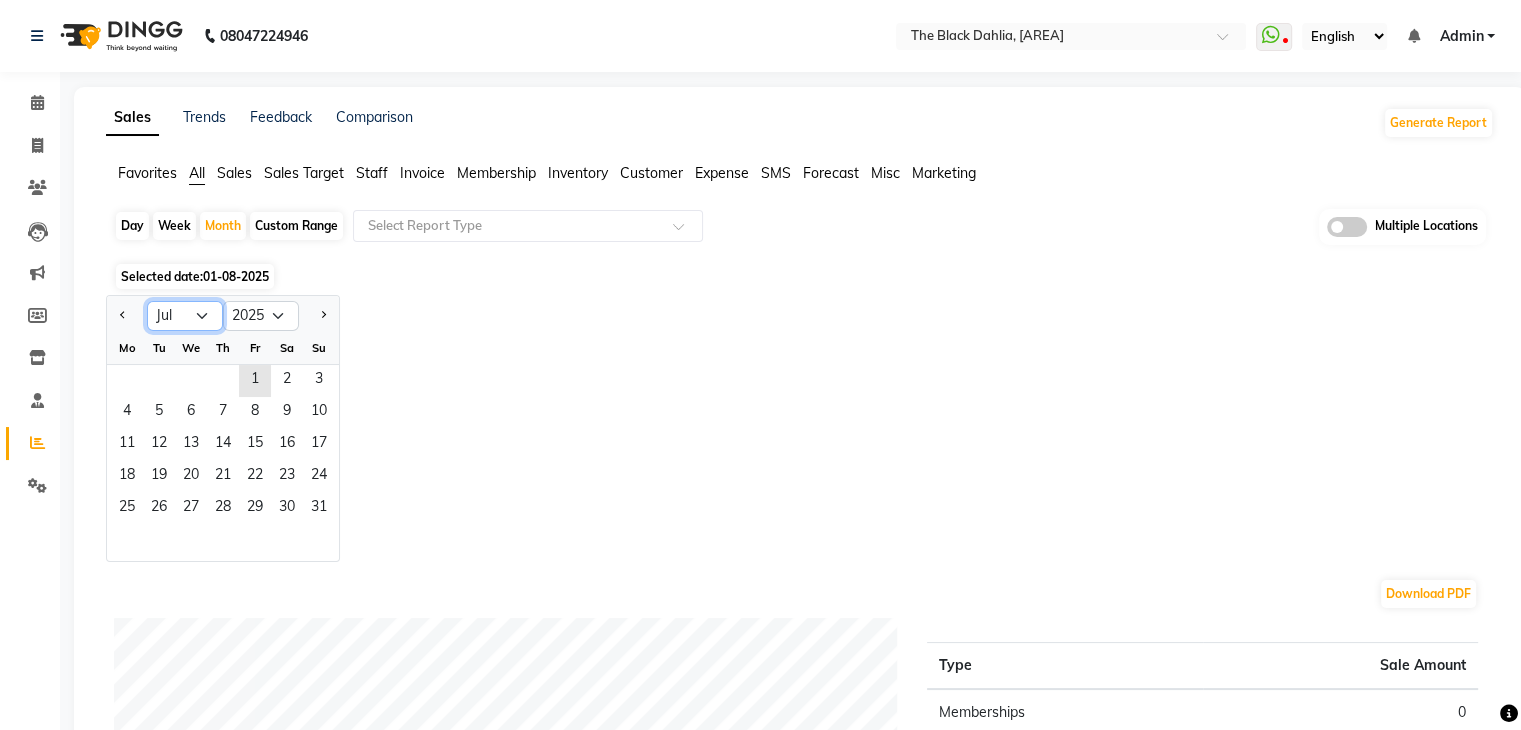 click on "Jan Feb Mar Apr May Jun Jul Aug Sep Oct Nov Dec" 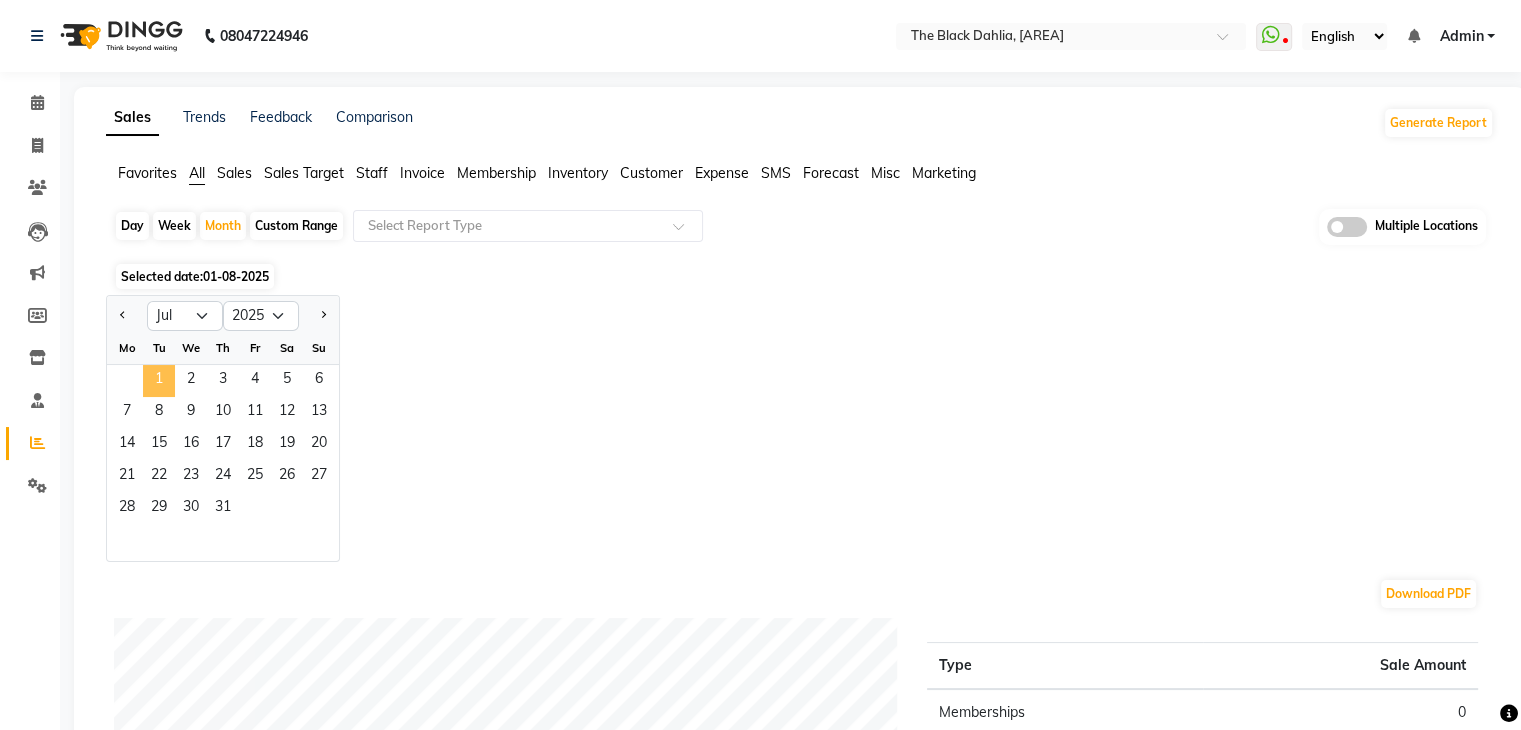click on "1" 